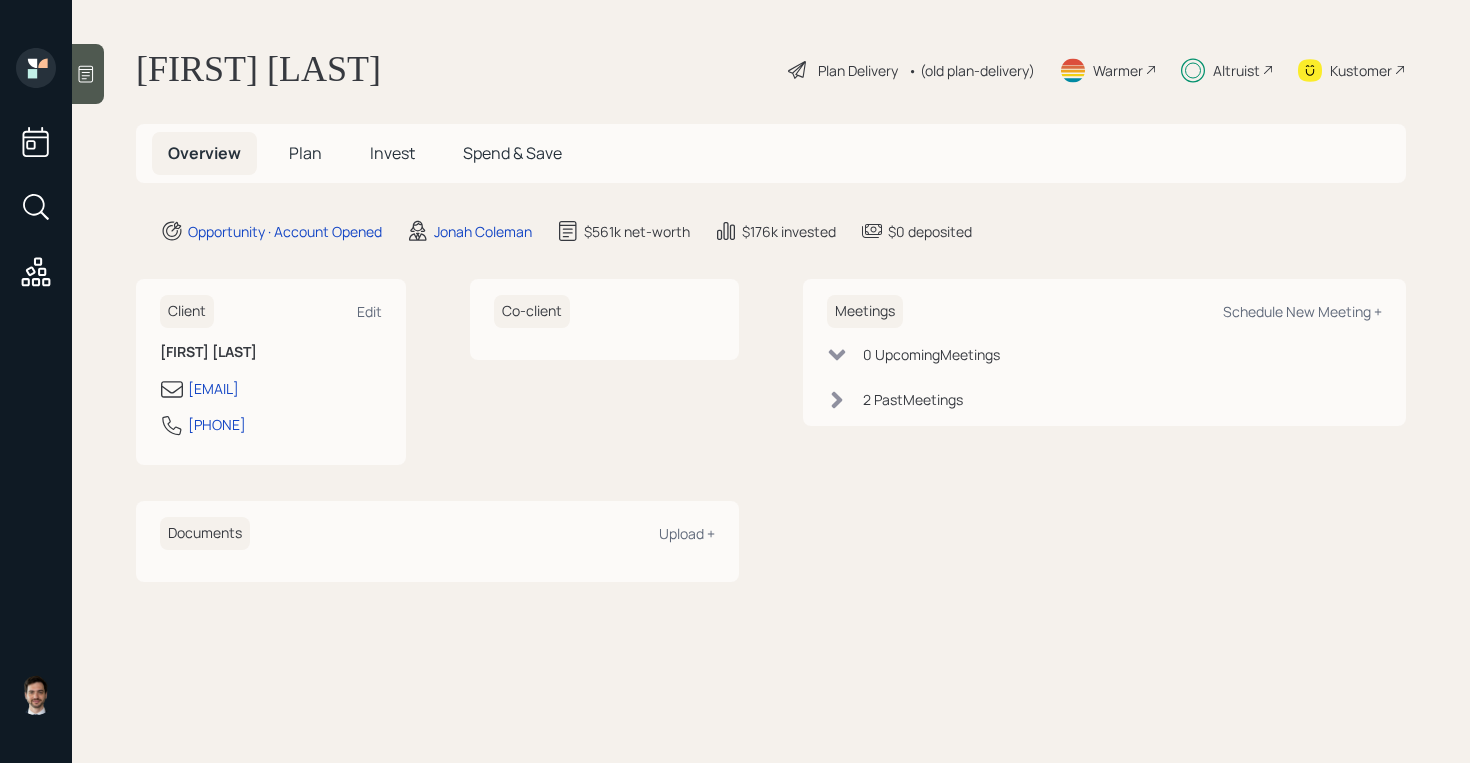 scroll, scrollTop: 0, scrollLeft: 0, axis: both 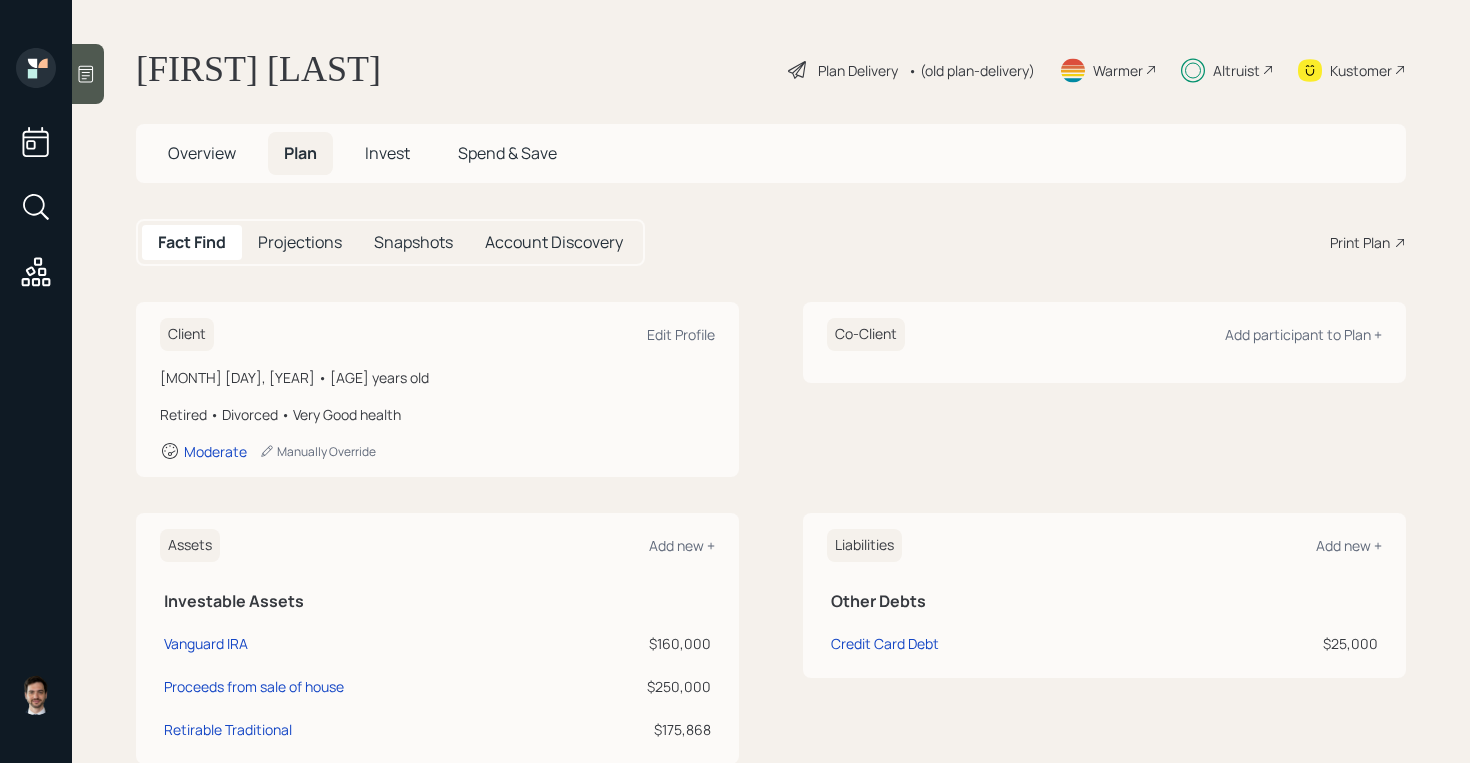 click on "Invest" at bounding box center [202, 153] 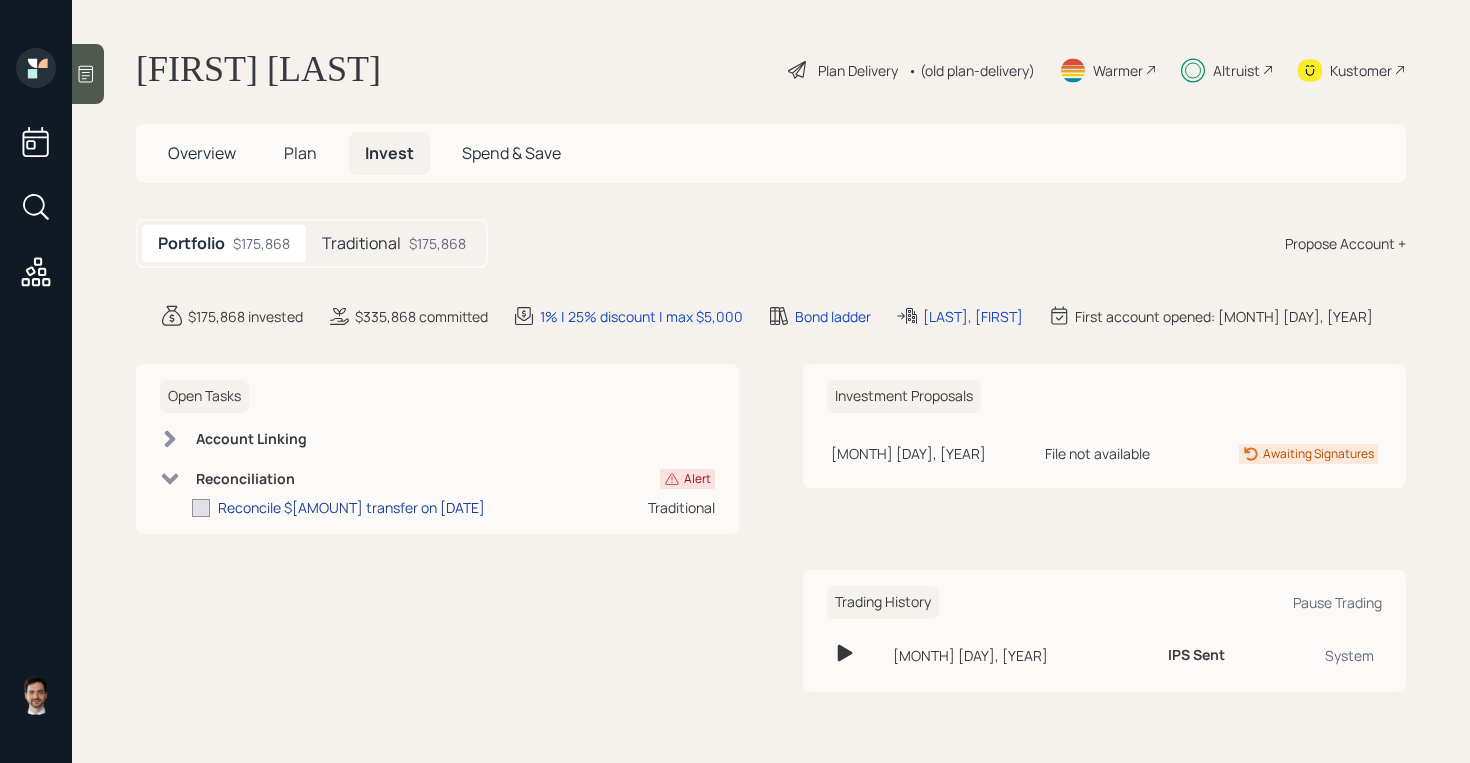 click on "Reconcile $[AMOUNT] transfer on [DATE]" at bounding box center [351, 507] 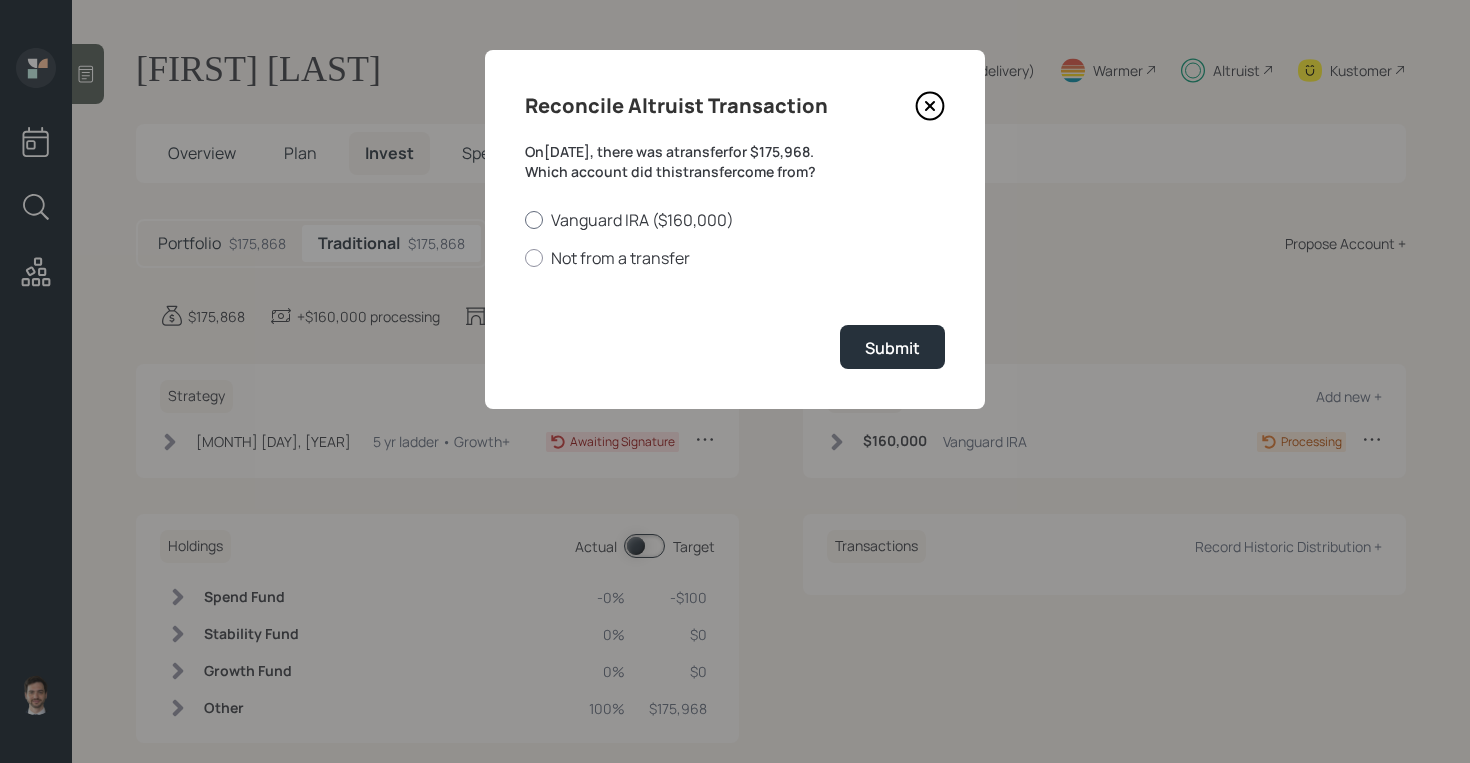 click on "Vanguard IRA ($160,000)" at bounding box center [735, 220] 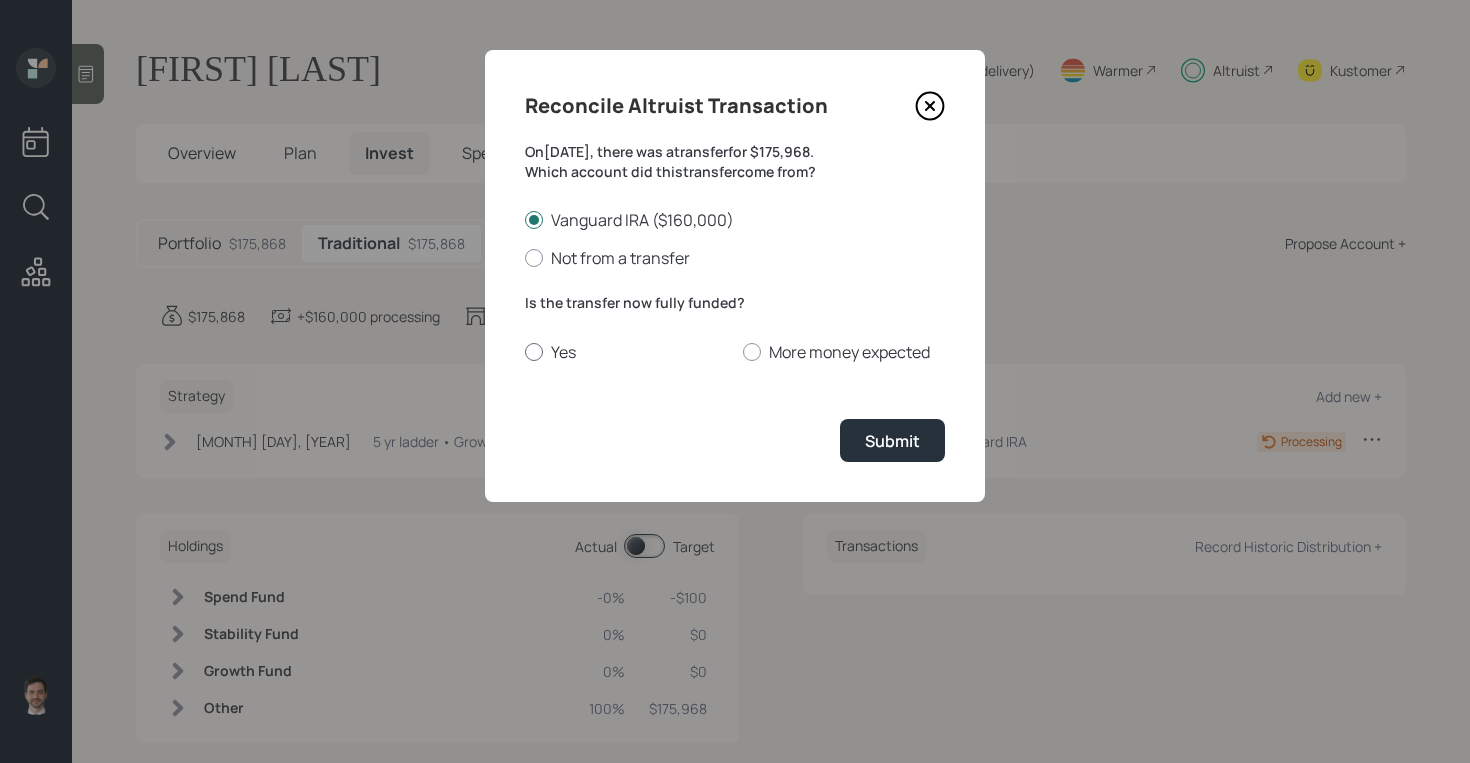 click on "Yes" at bounding box center [626, 352] 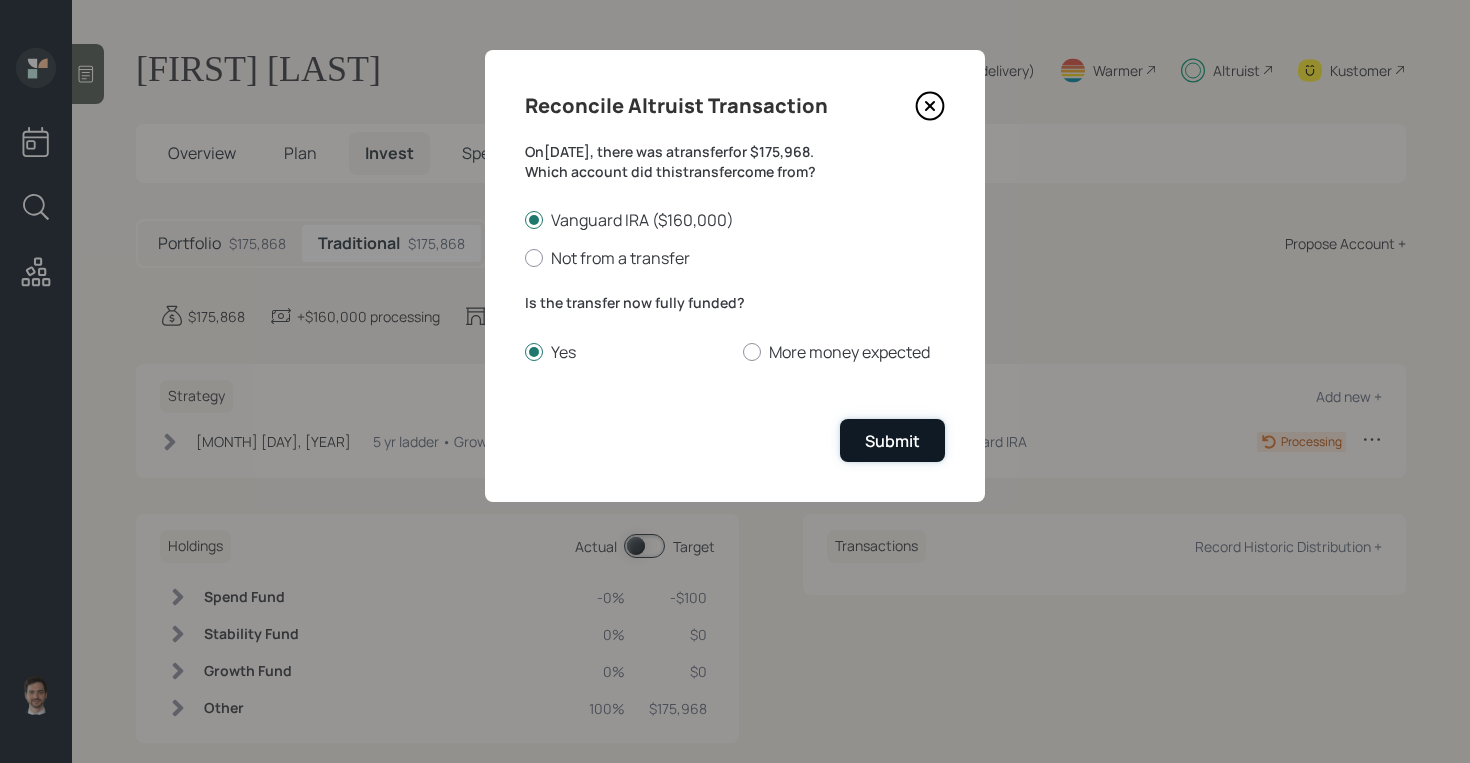 click on "Submit" at bounding box center [892, 441] 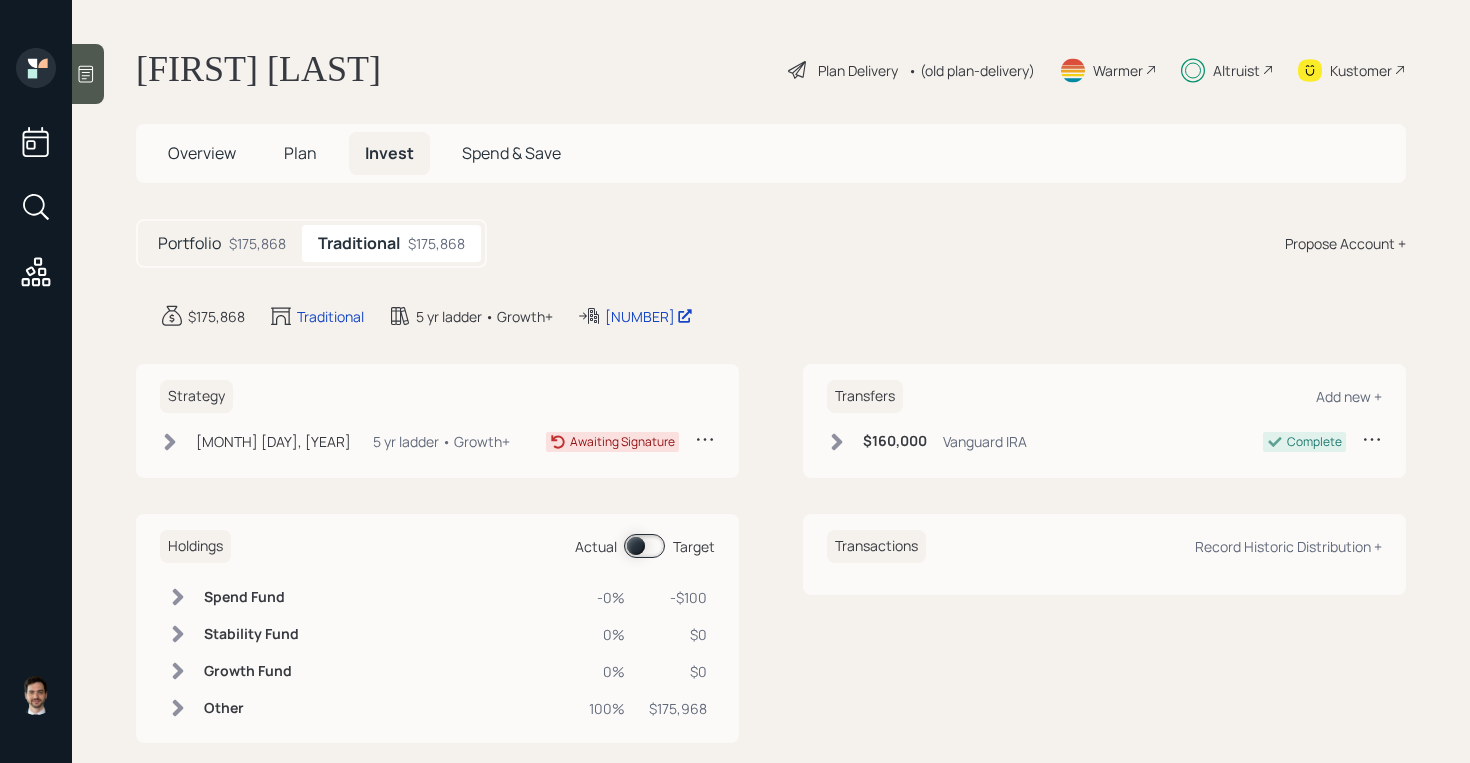click at bounding box center (170, 441) 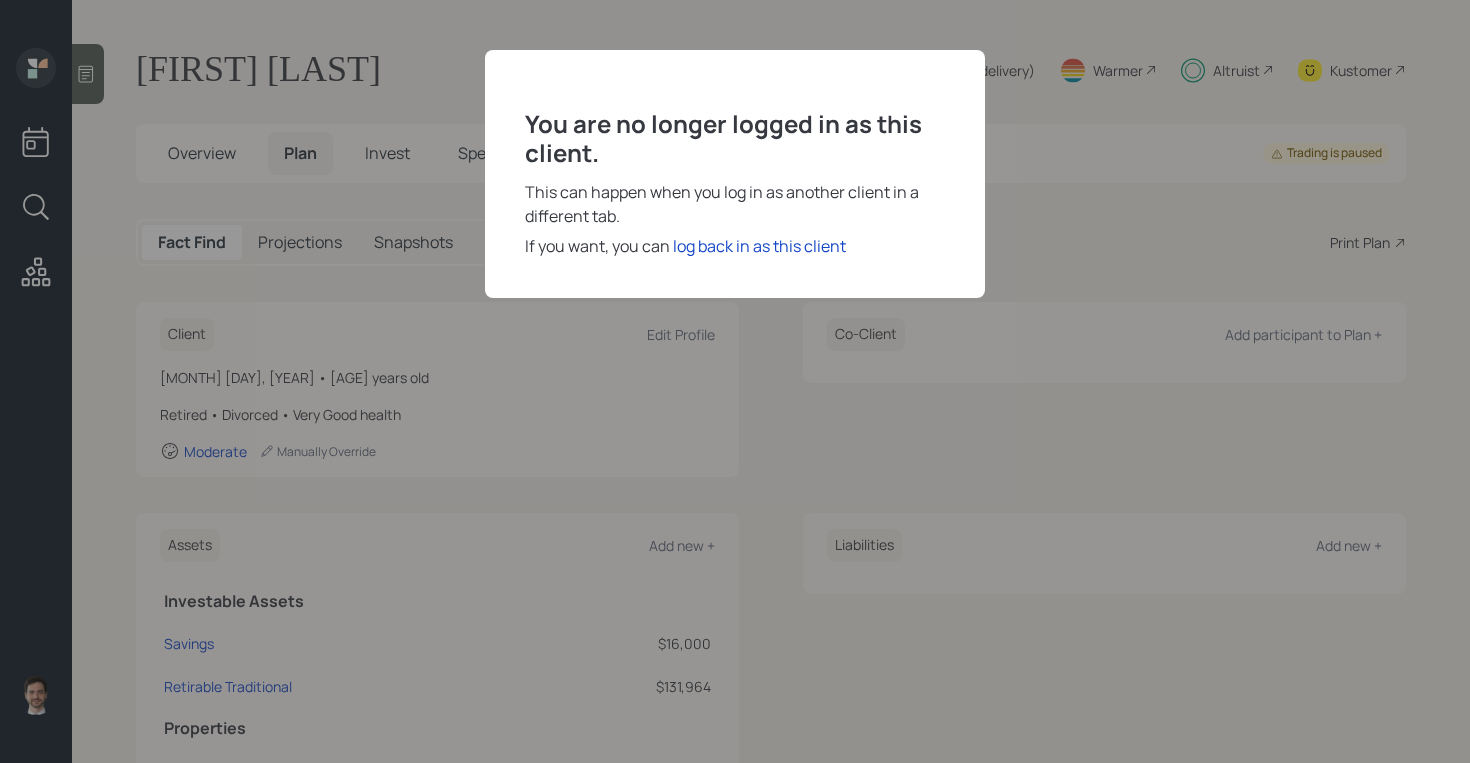 scroll, scrollTop: 0, scrollLeft: 0, axis: both 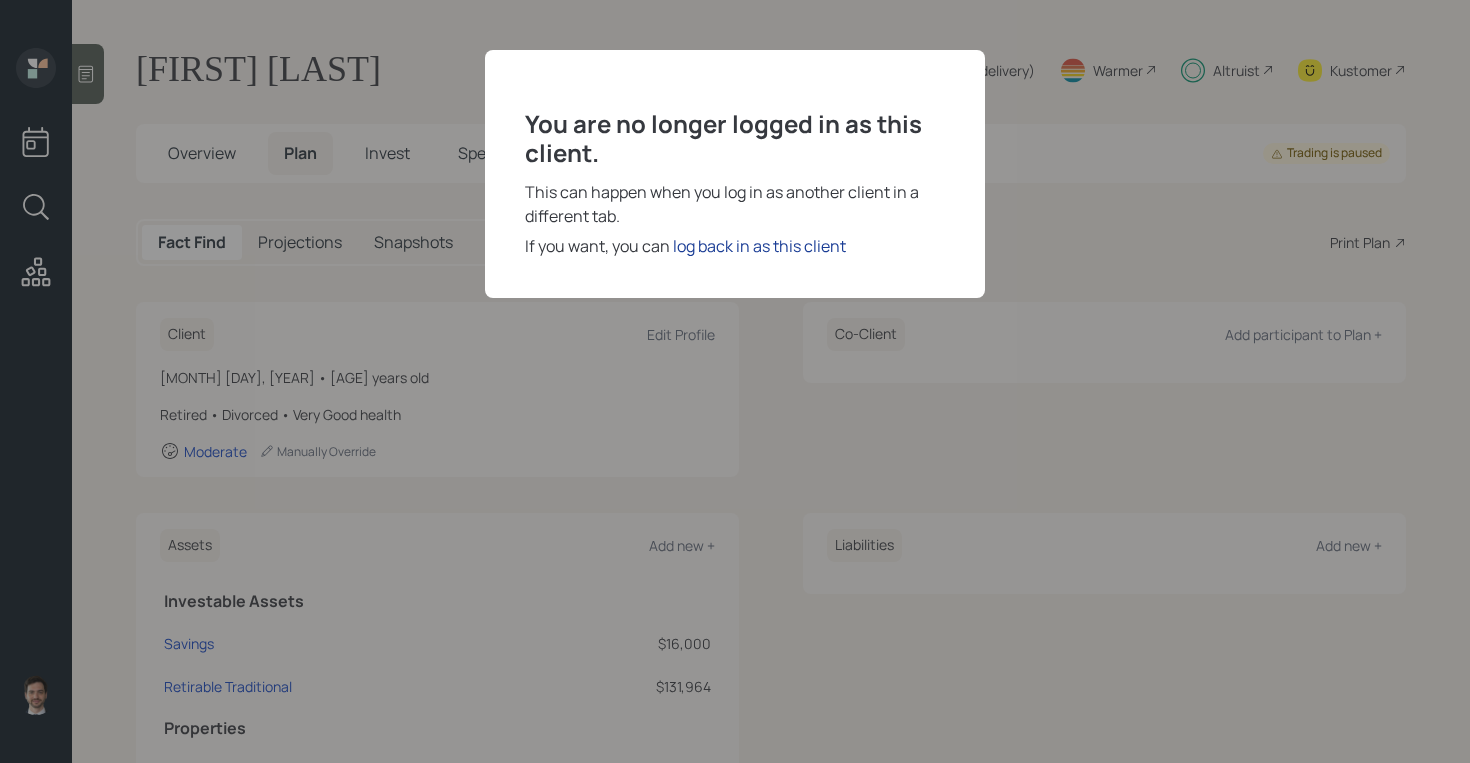 click on "log back in as this client" at bounding box center [759, 246] 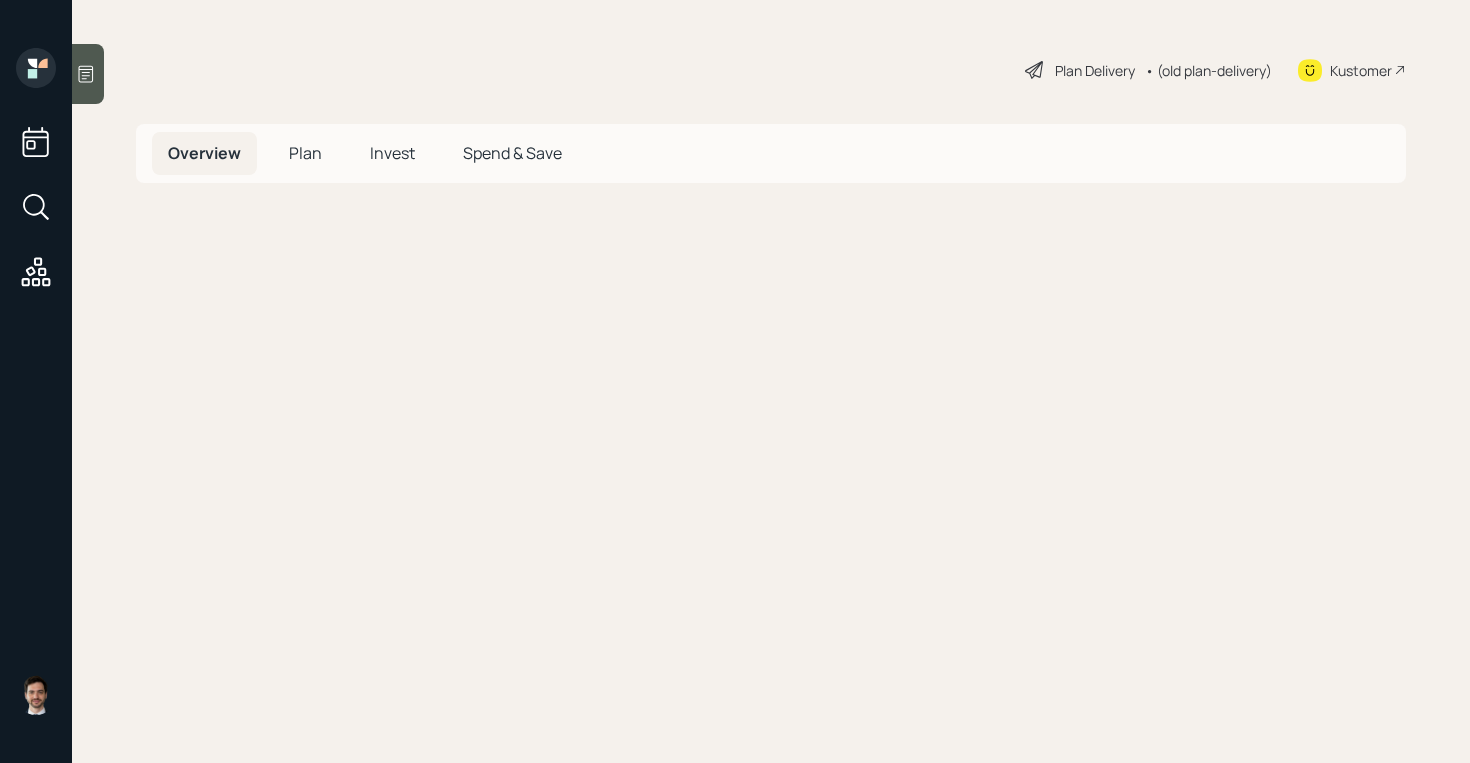 scroll, scrollTop: 0, scrollLeft: 0, axis: both 